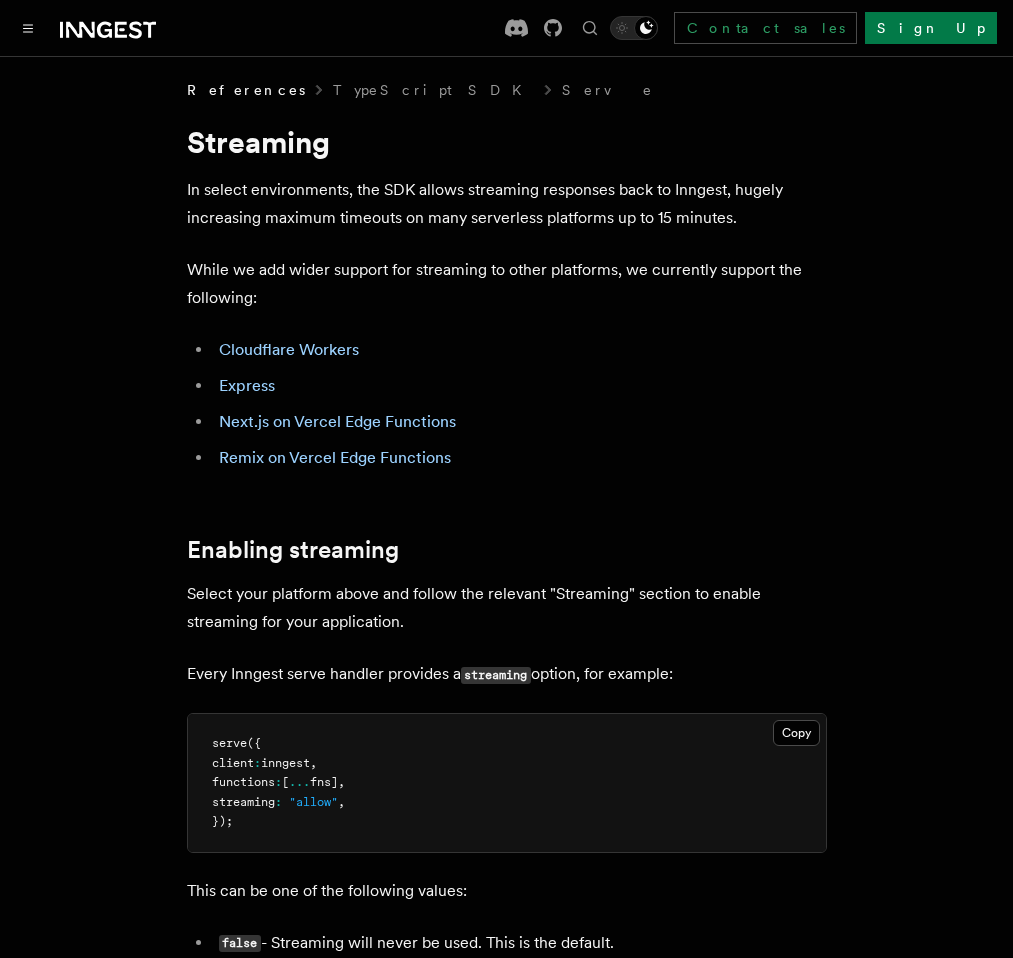 scroll, scrollTop: 0, scrollLeft: 0, axis: both 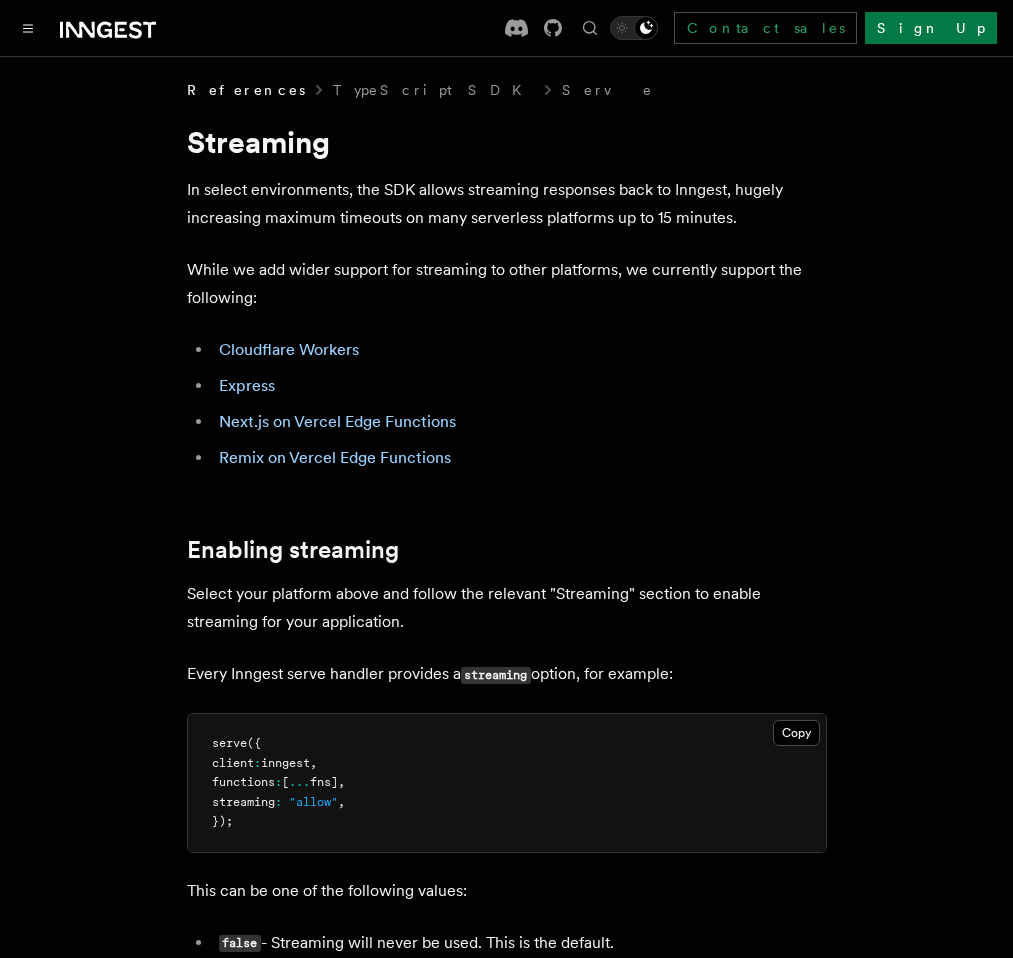 click 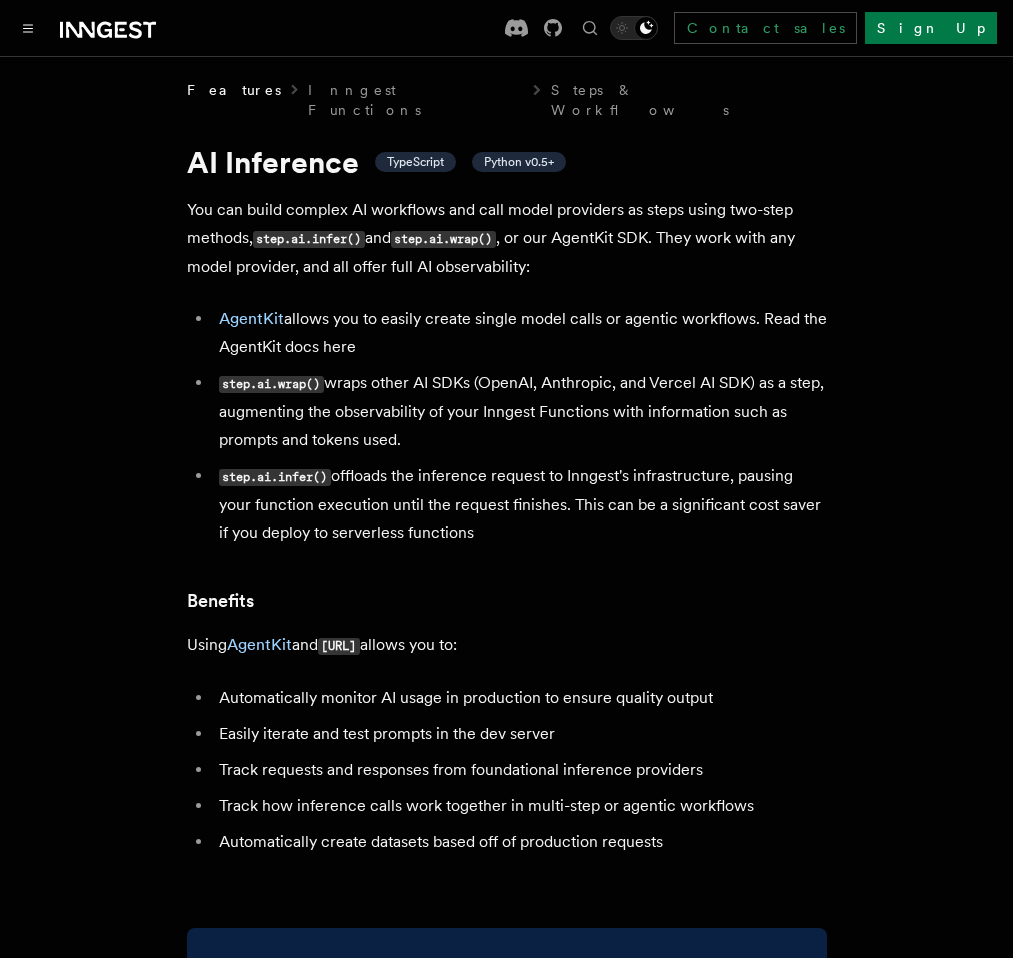 scroll, scrollTop: 0, scrollLeft: 0, axis: both 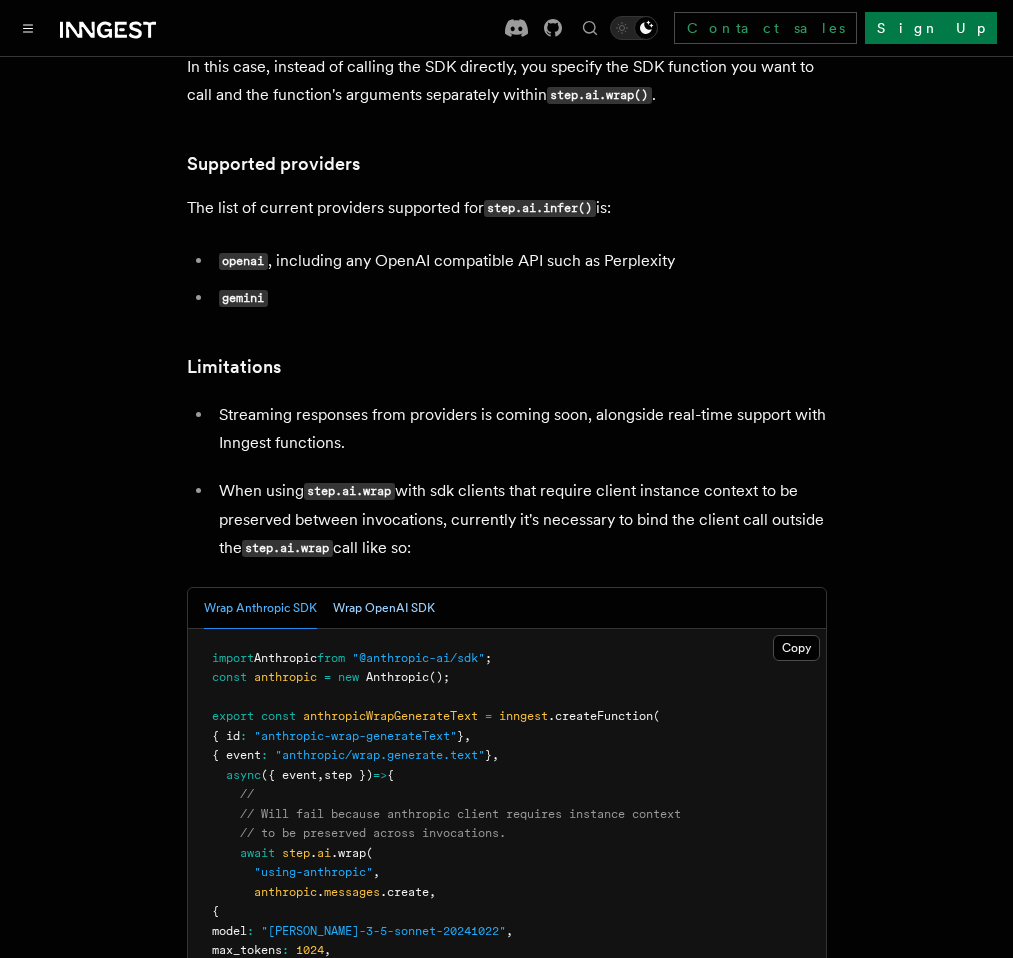 click on "Wrap OpenAI SDK" at bounding box center (384, 608) 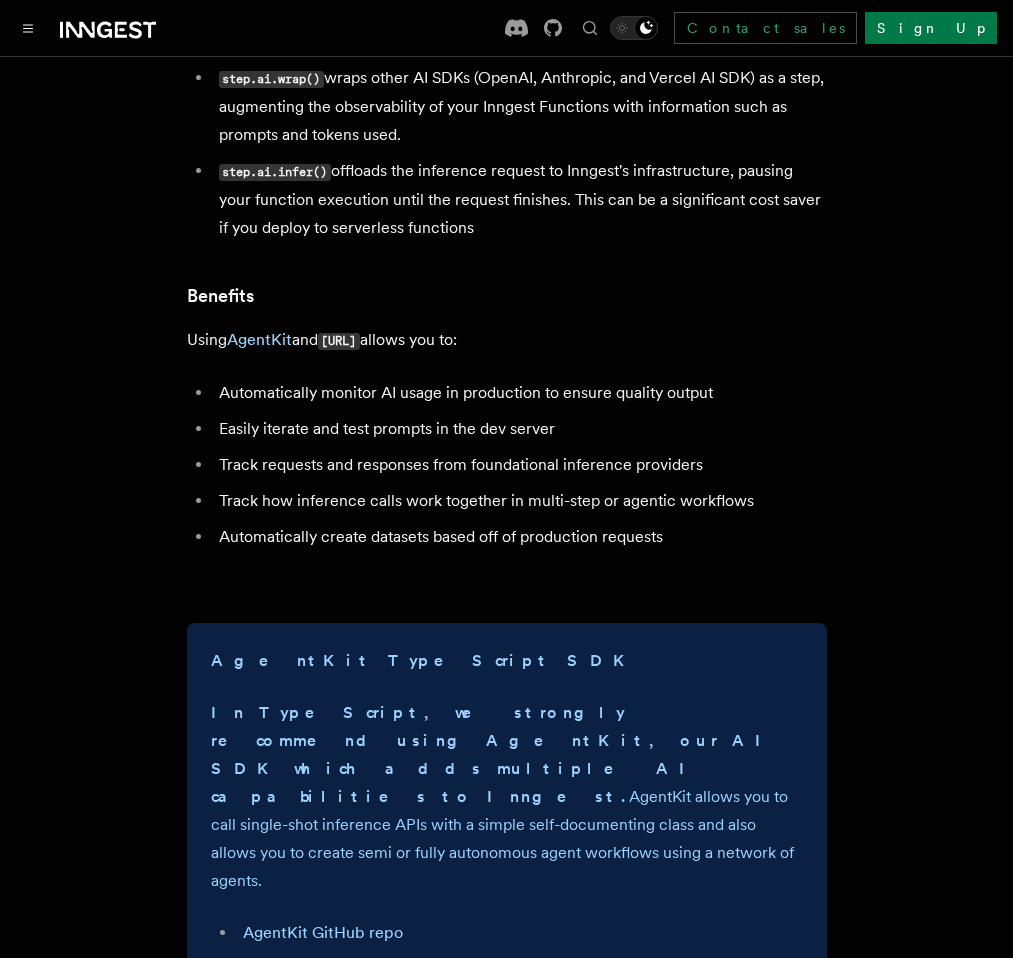 scroll, scrollTop: 0, scrollLeft: 0, axis: both 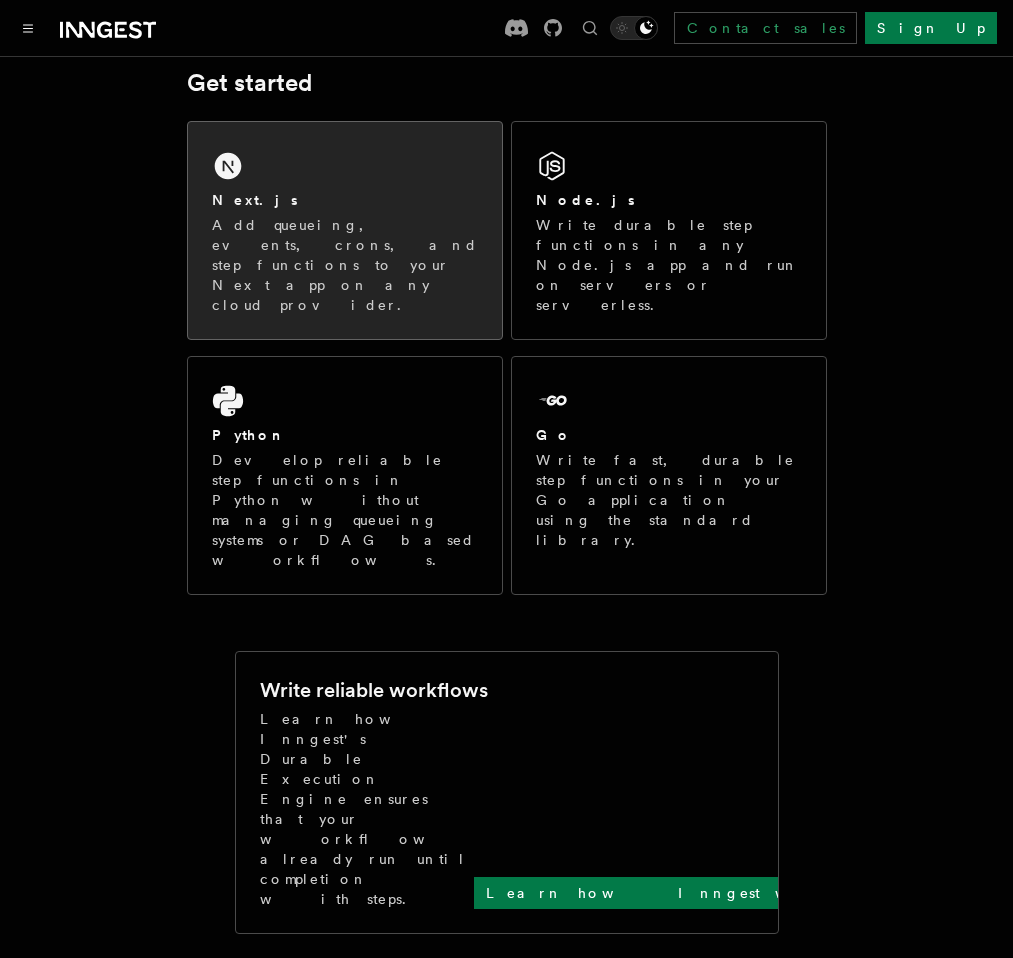 click on "Add queueing, events, crons, and step functions to your Next app on any cloud provider." at bounding box center [345, 265] 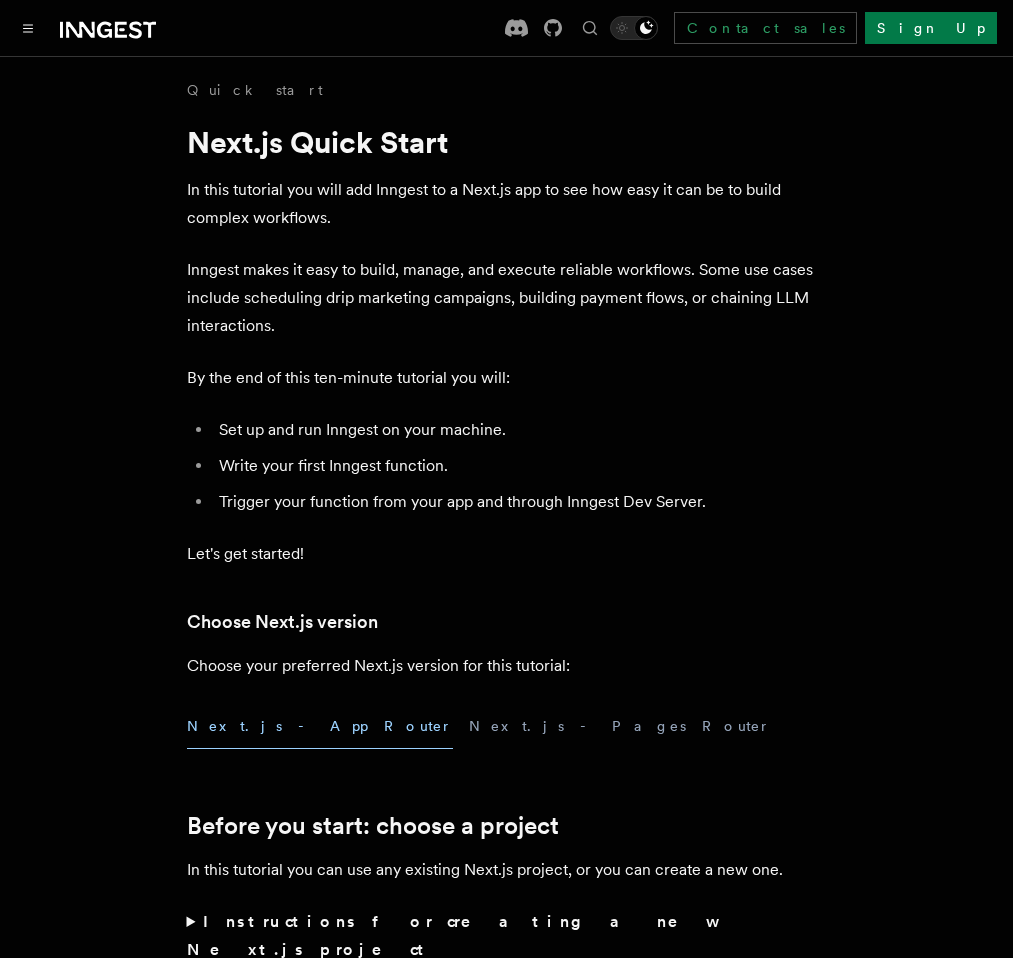 scroll, scrollTop: 0, scrollLeft: 0, axis: both 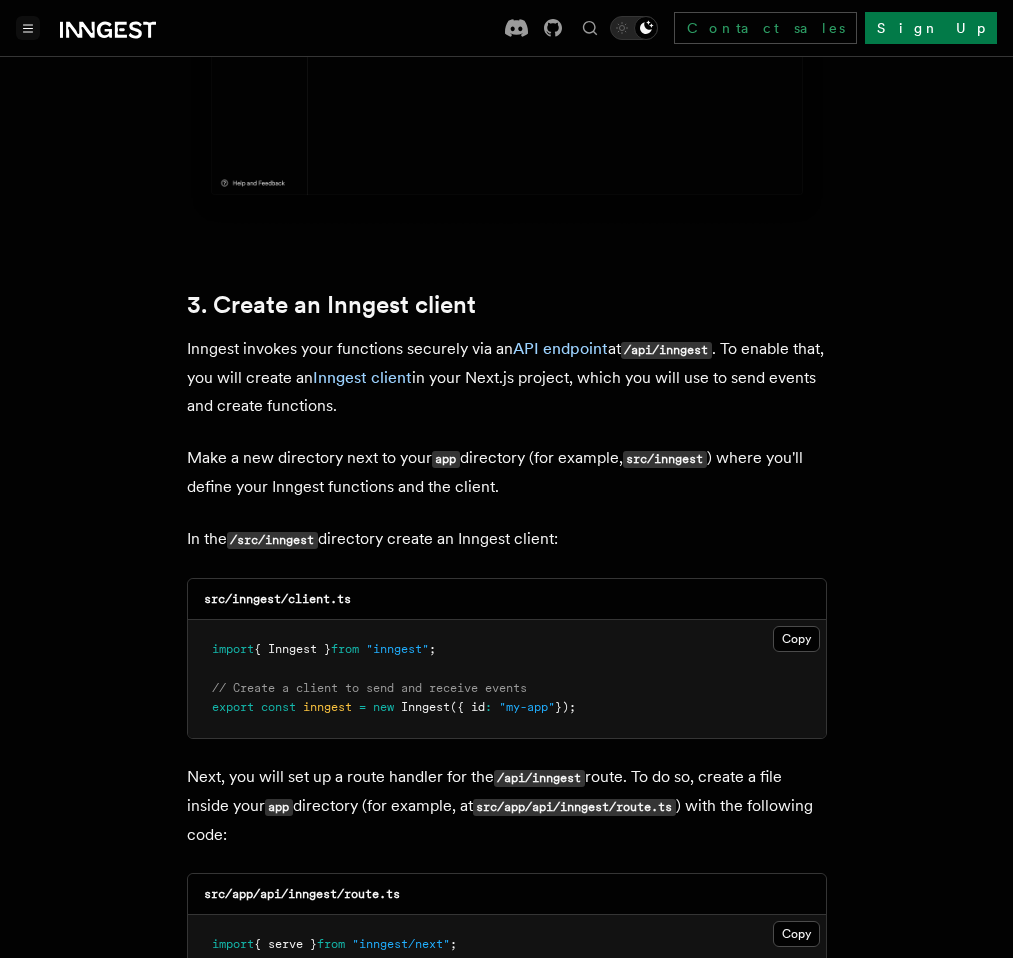 click 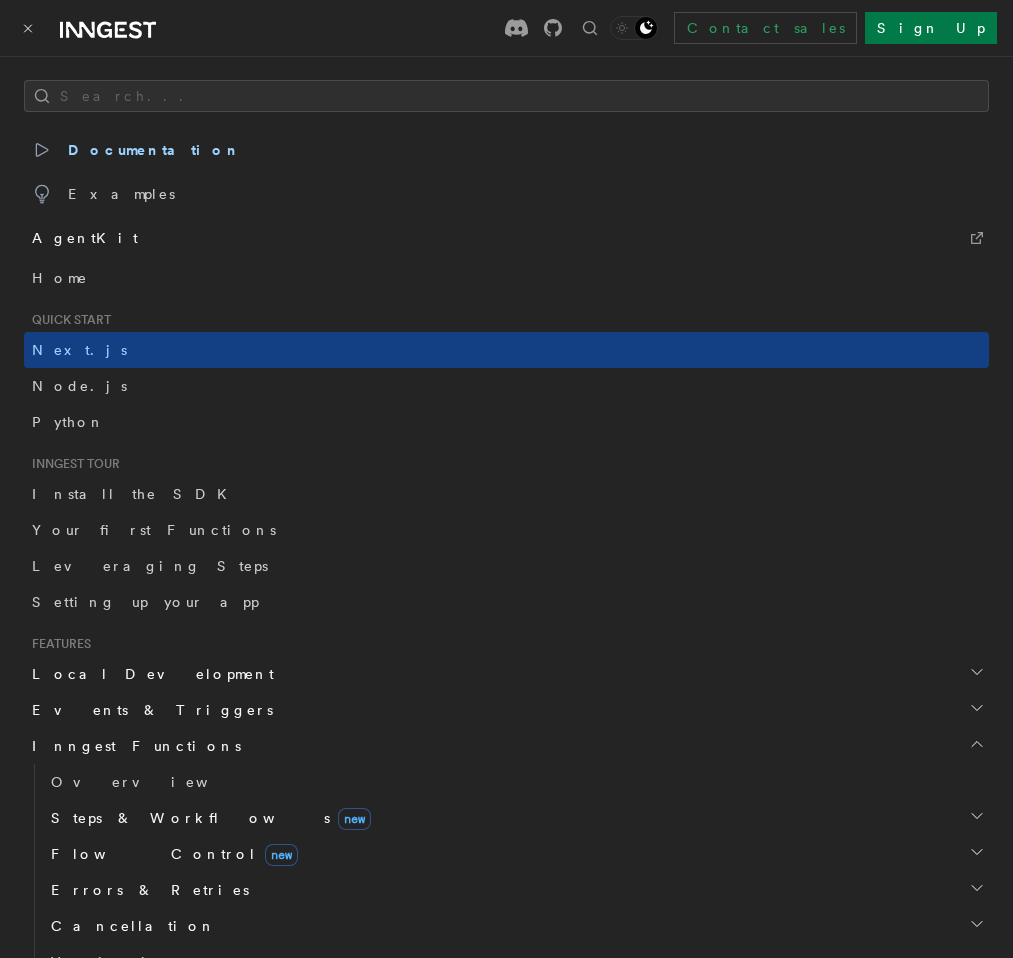 click on "AgentKit" at bounding box center (85, 238) 